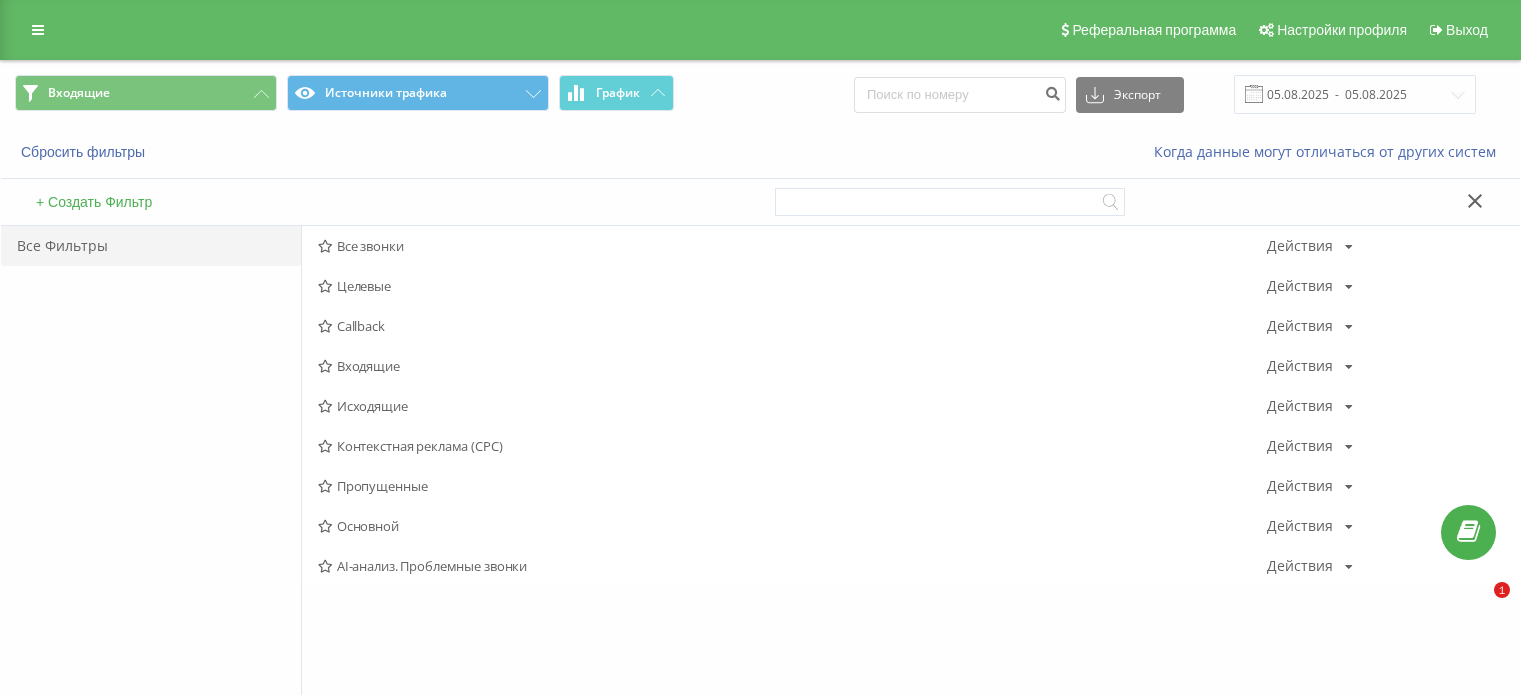 scroll, scrollTop: 0, scrollLeft: 0, axis: both 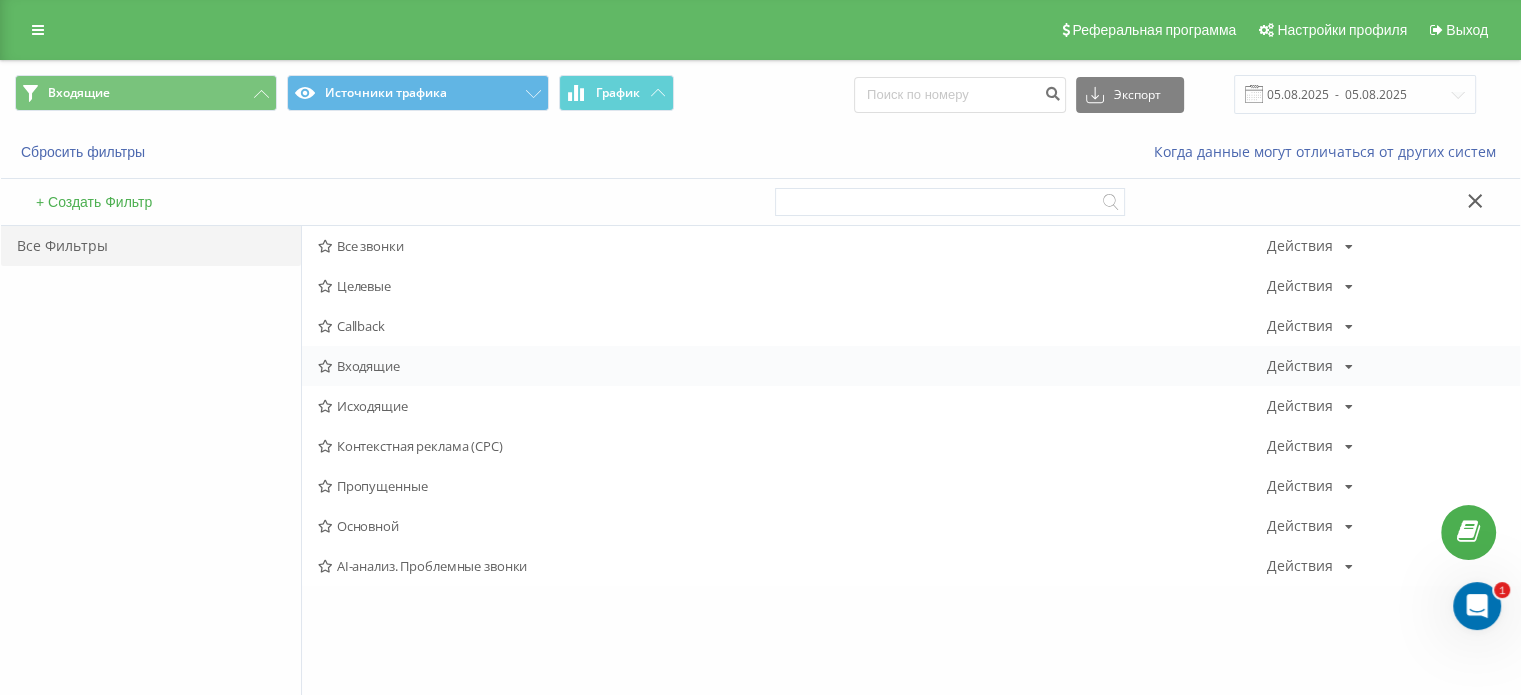 click on "Входящие" at bounding box center (792, 366) 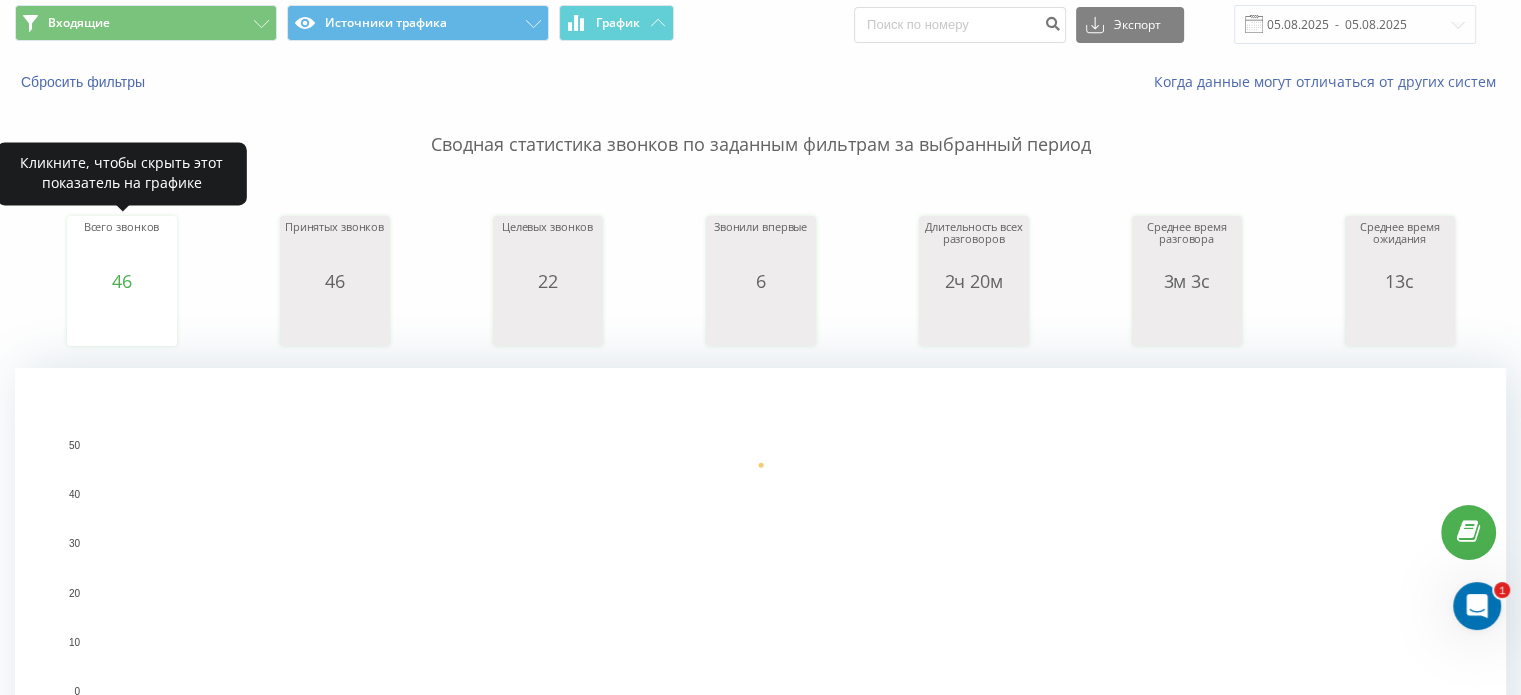 scroll, scrollTop: 0, scrollLeft: 0, axis: both 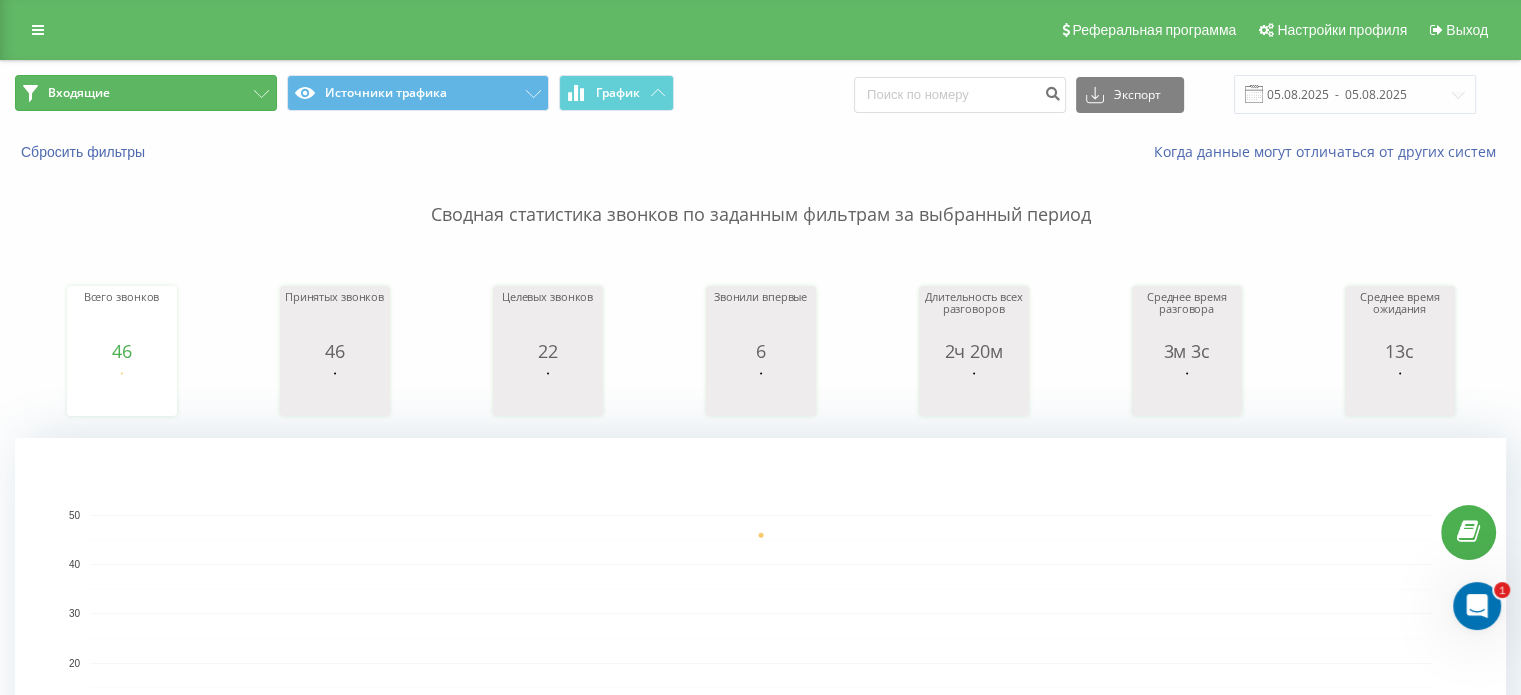 click on "Входящие" at bounding box center (146, 93) 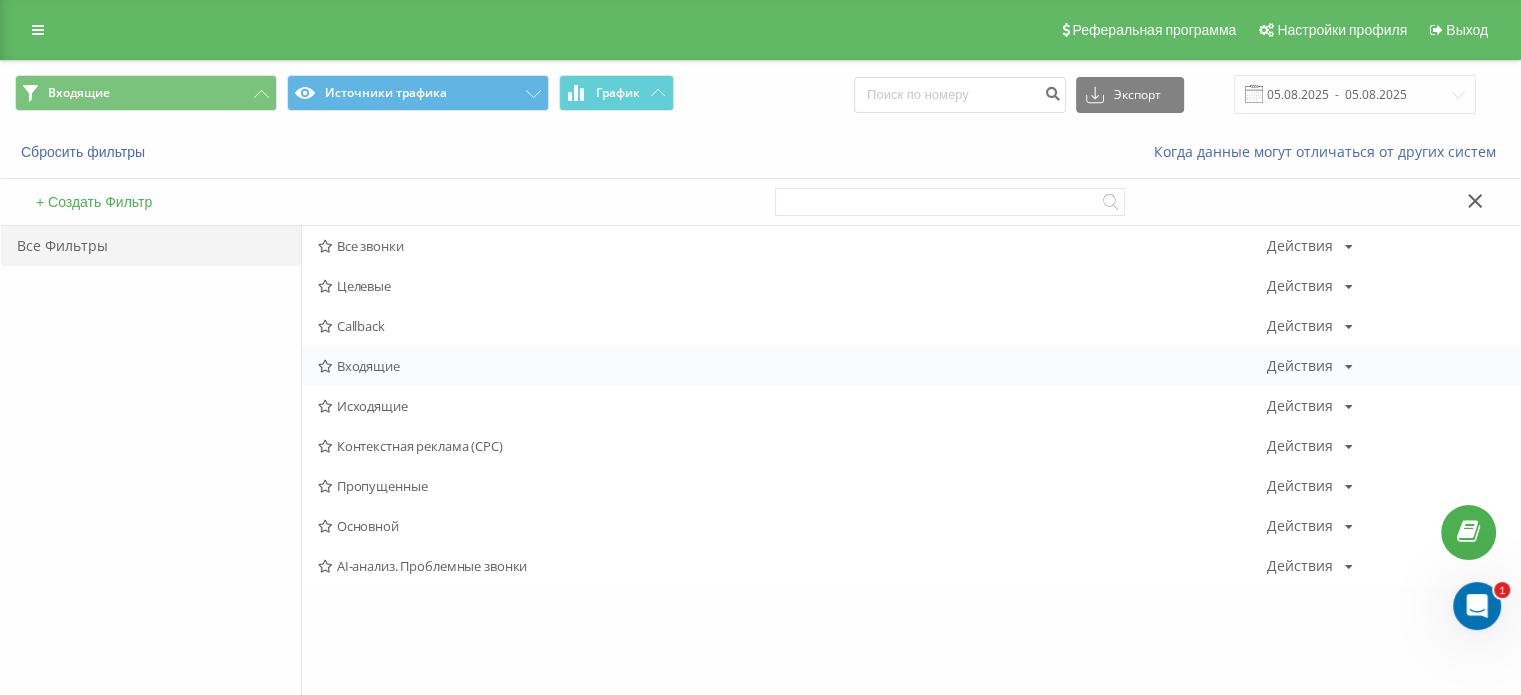 click on "Входящие" at bounding box center (792, 366) 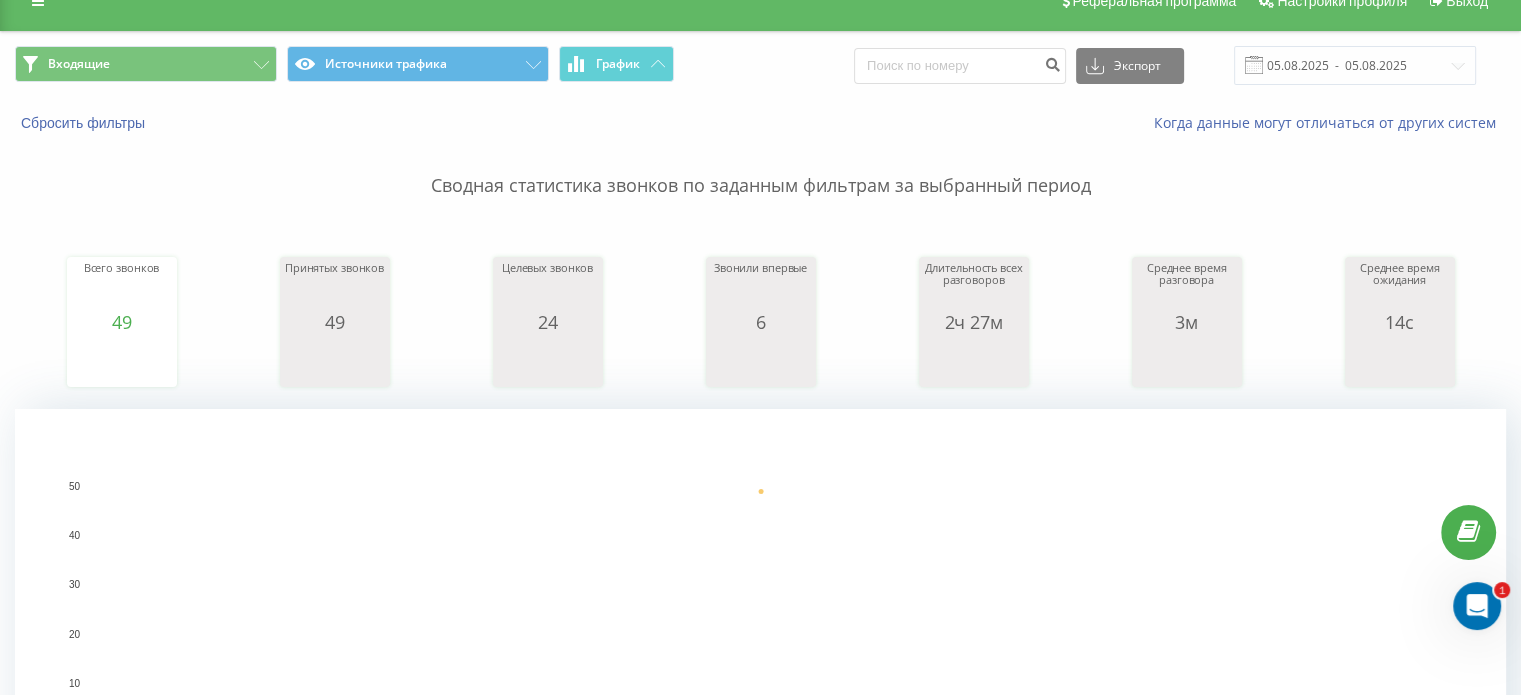 scroll, scrollTop: 0, scrollLeft: 0, axis: both 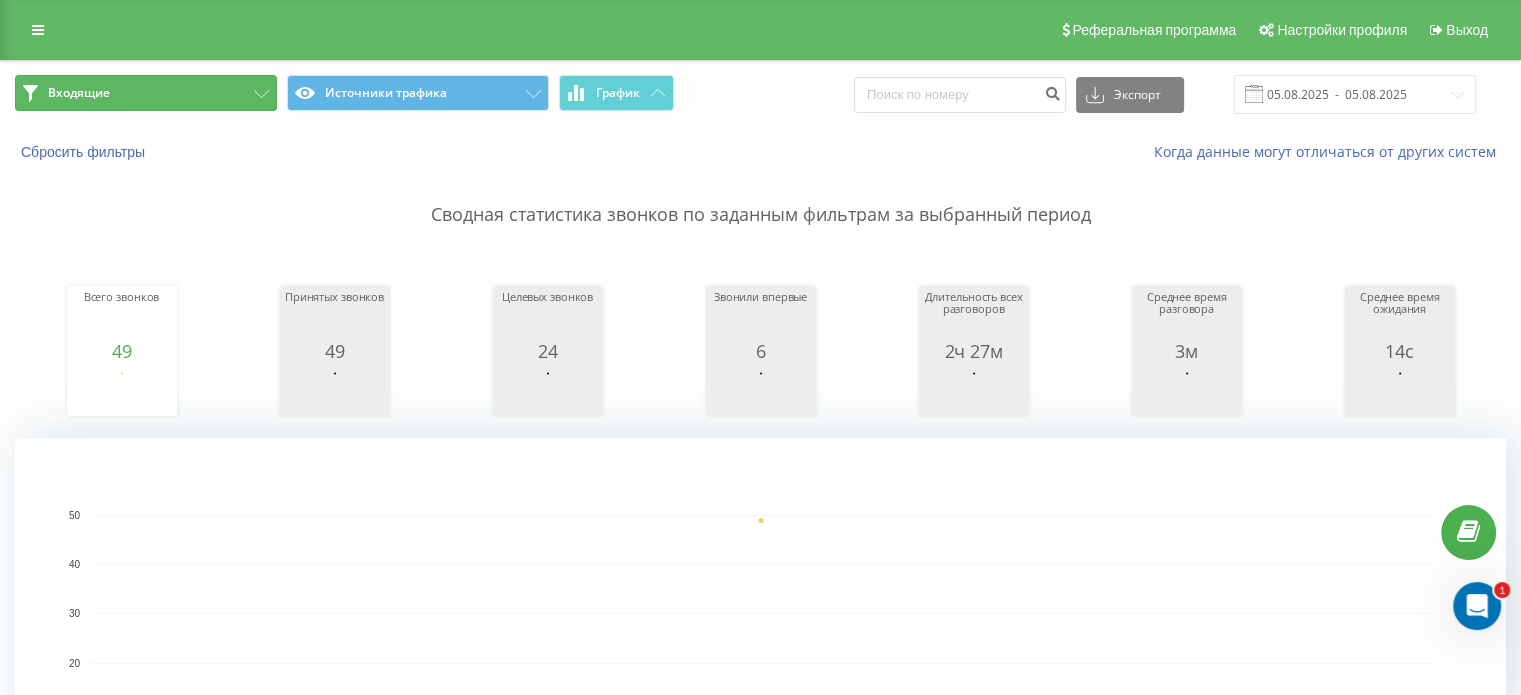 click on "Входящие" at bounding box center (146, 93) 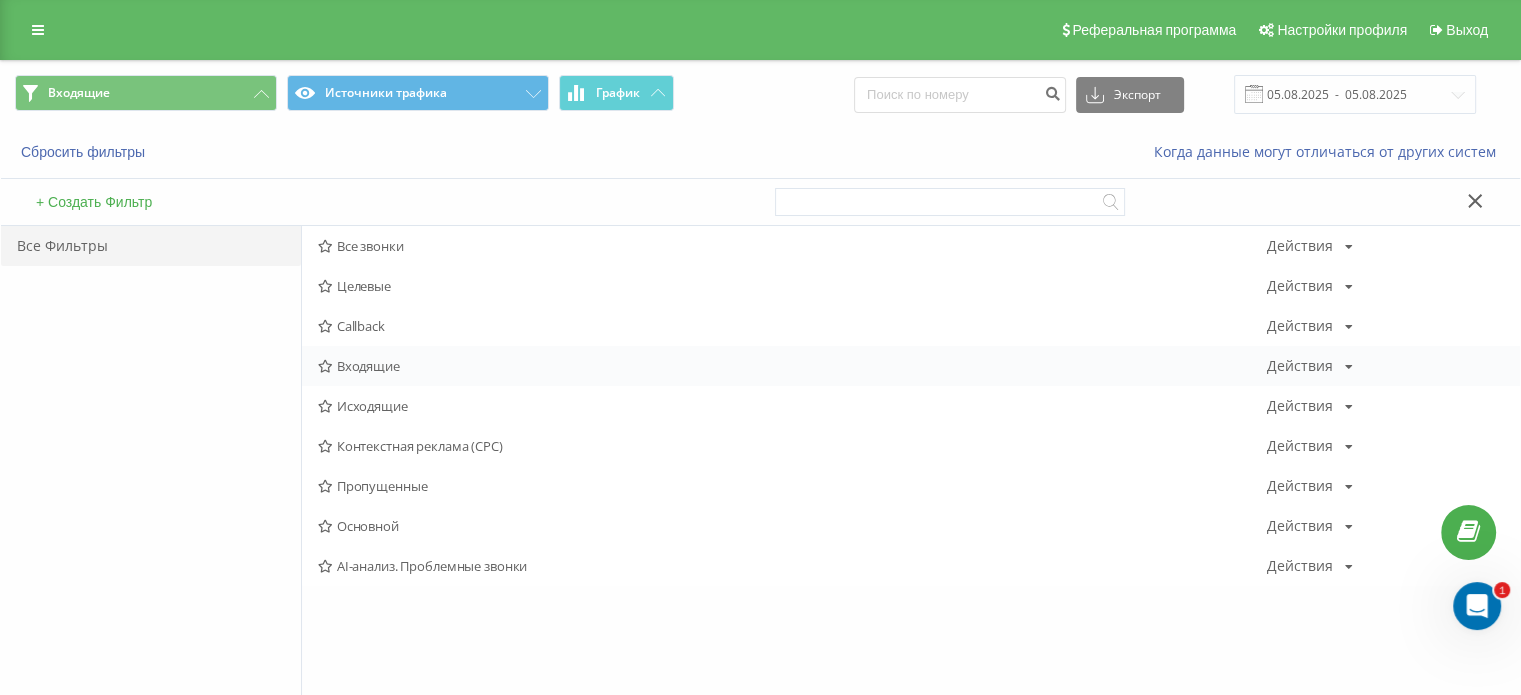 click on "Входящие" at bounding box center (792, 366) 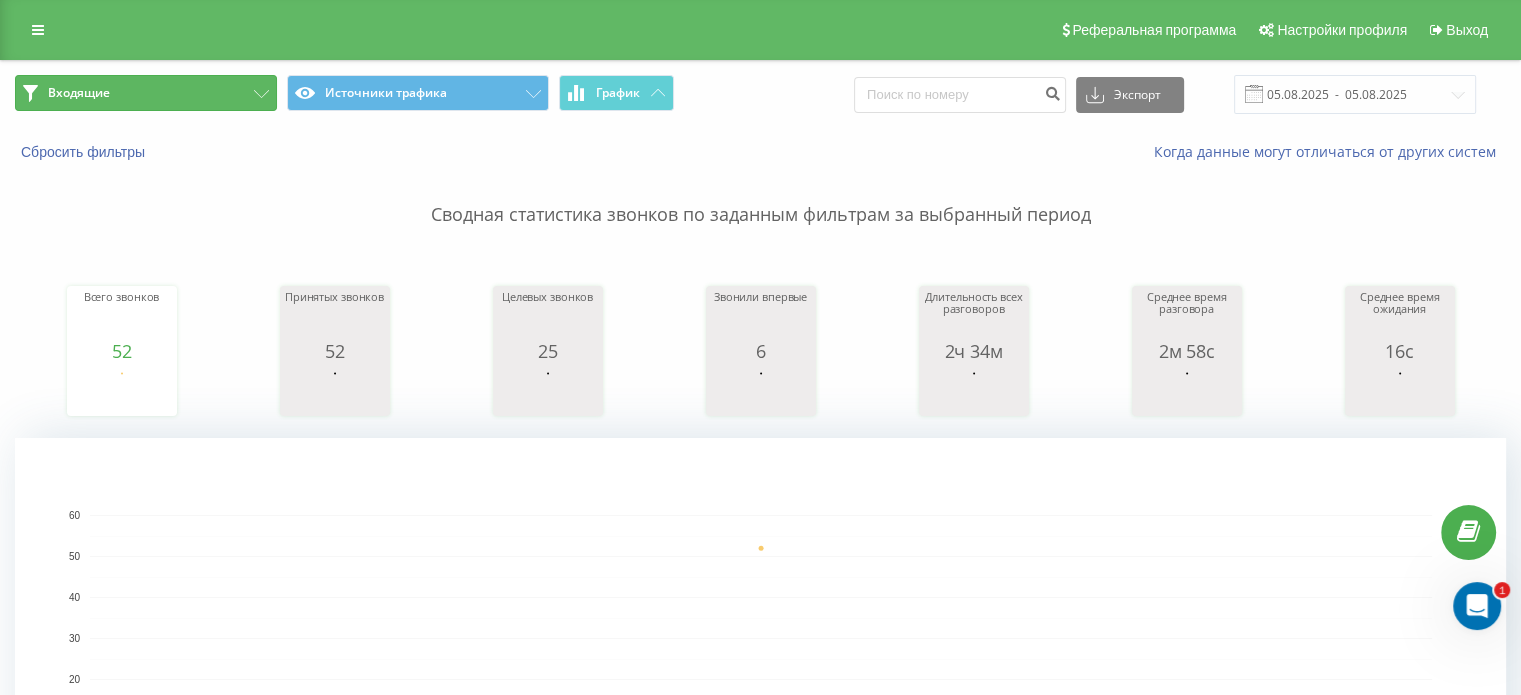 click on "Входящие" at bounding box center [146, 93] 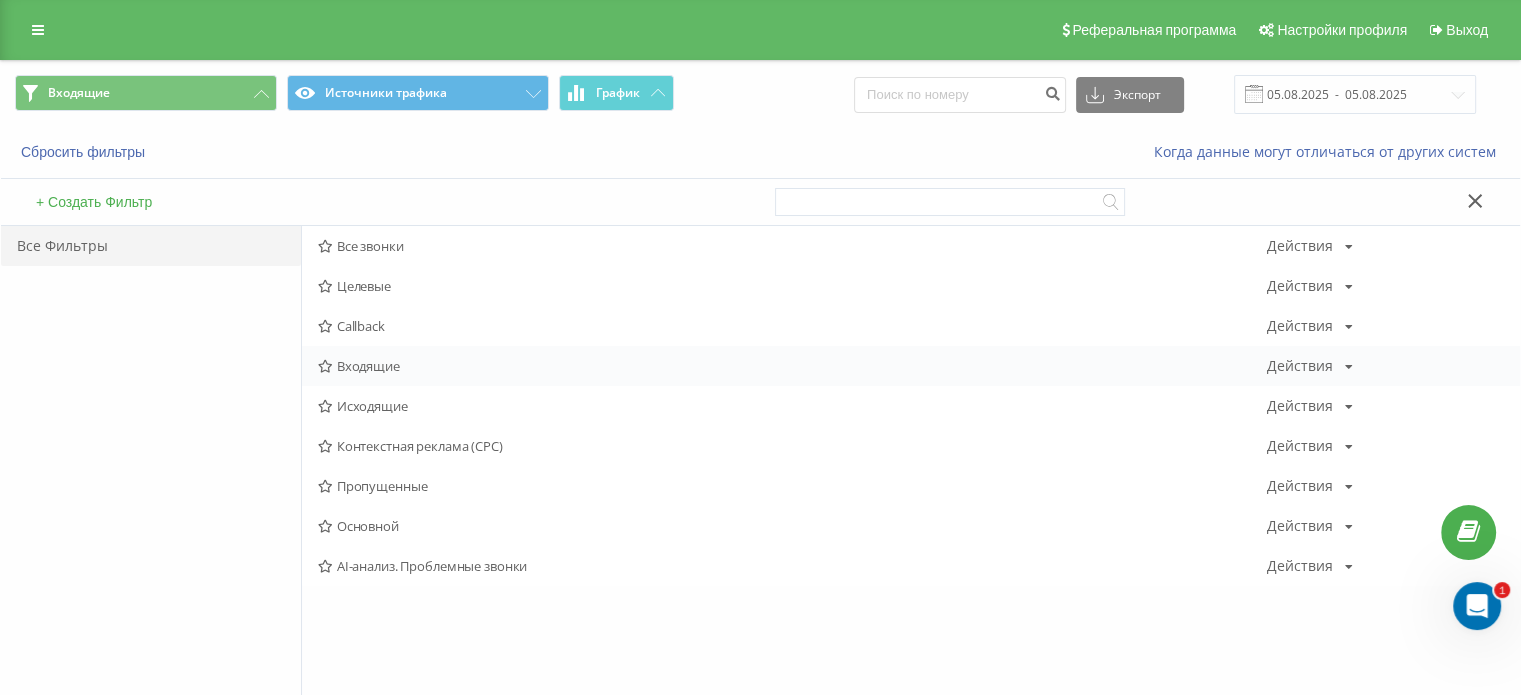 click on "Входящие Действия Редактировать Копировать Удалить По умолчанию Поделиться" at bounding box center [911, 366] 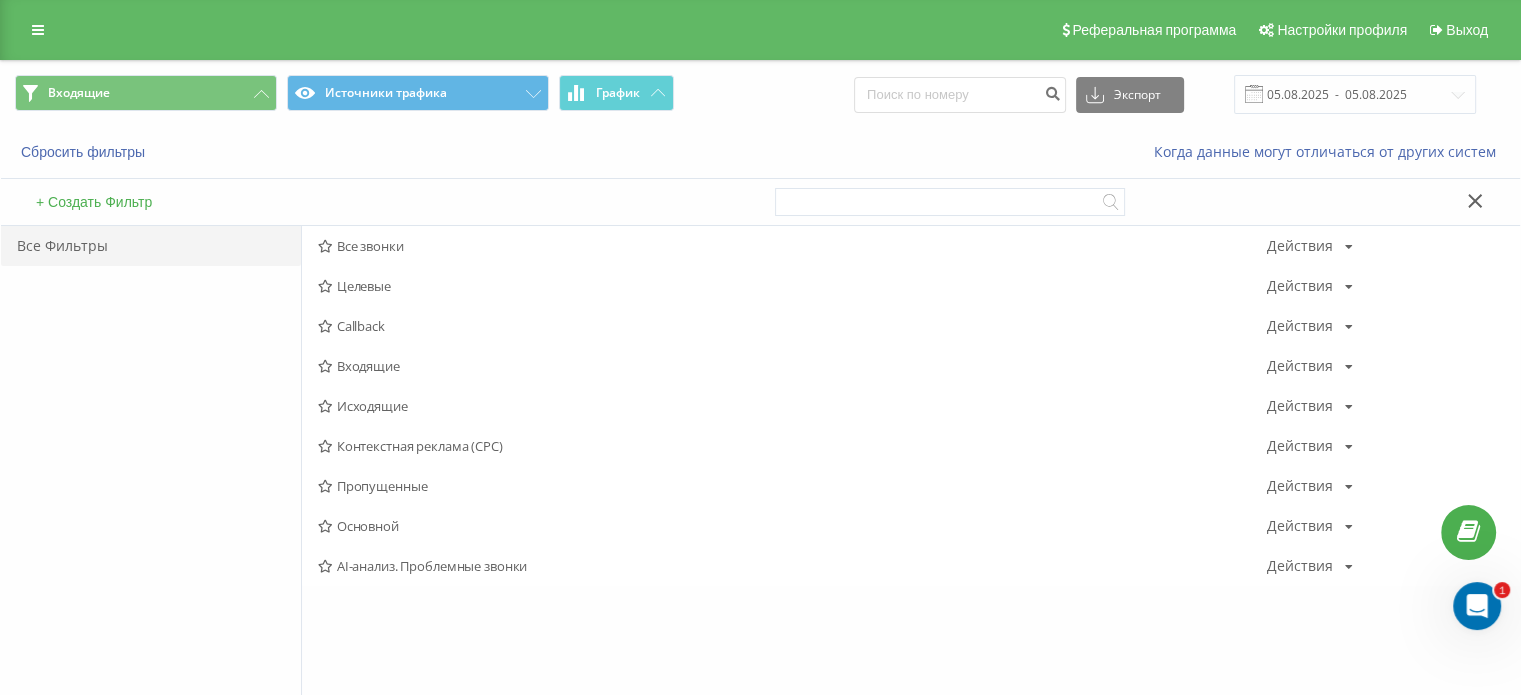 click on "Входящие" at bounding box center [792, 366] 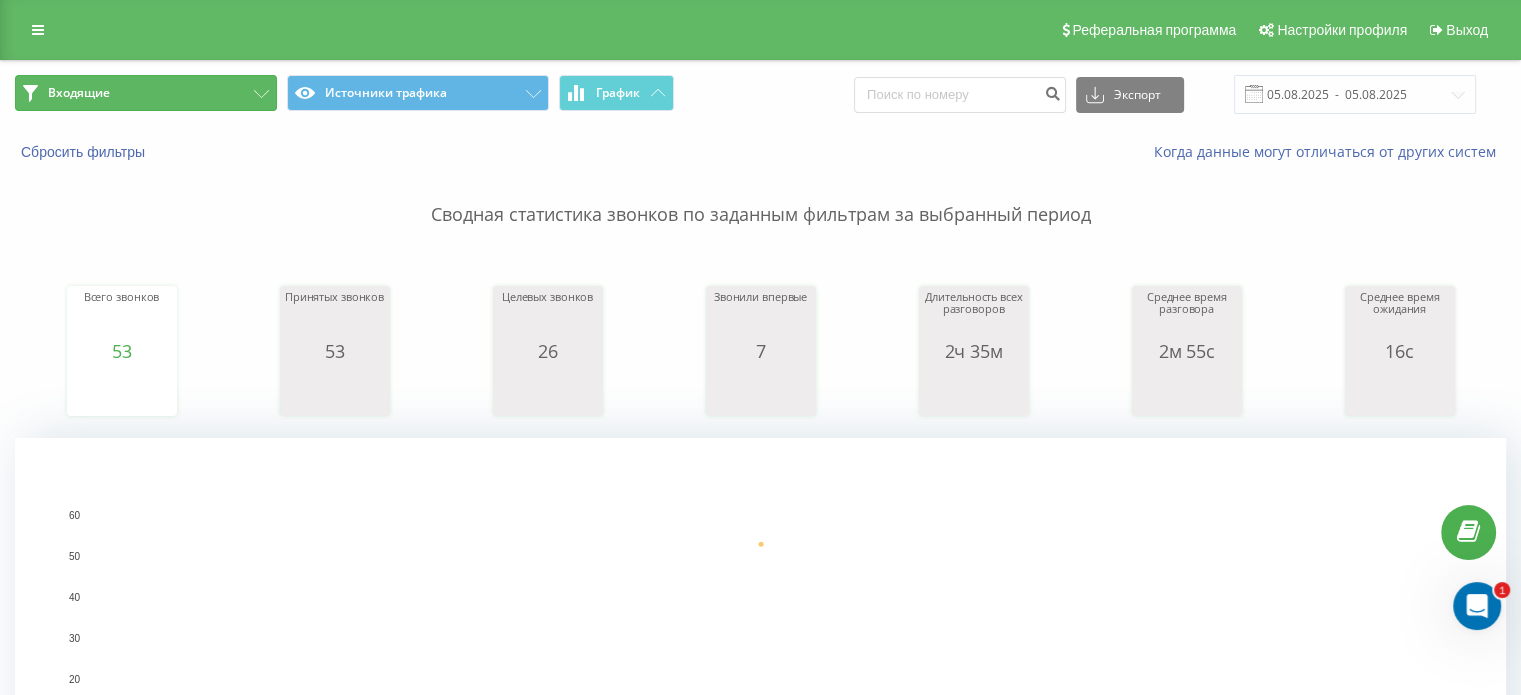 click on "Входящие" at bounding box center [146, 93] 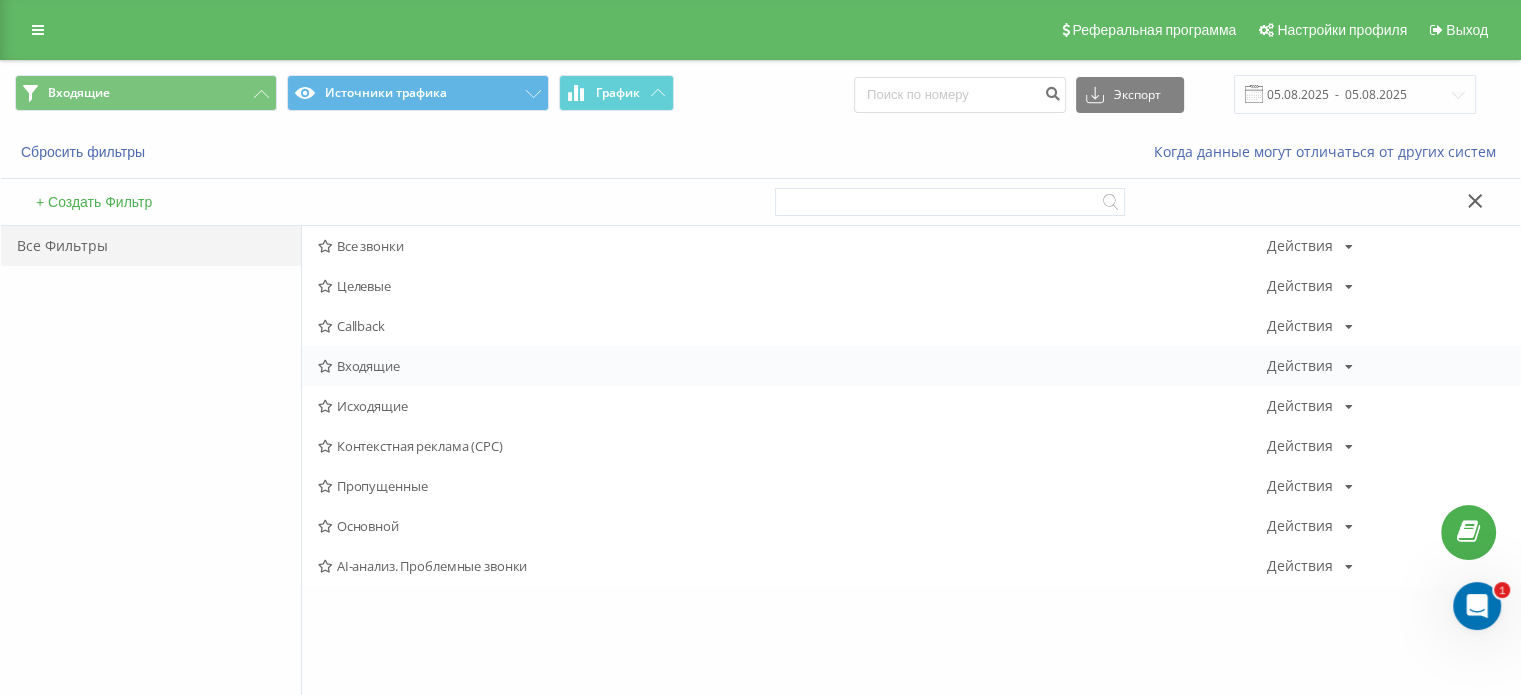 click on "Входящие" at bounding box center [792, 366] 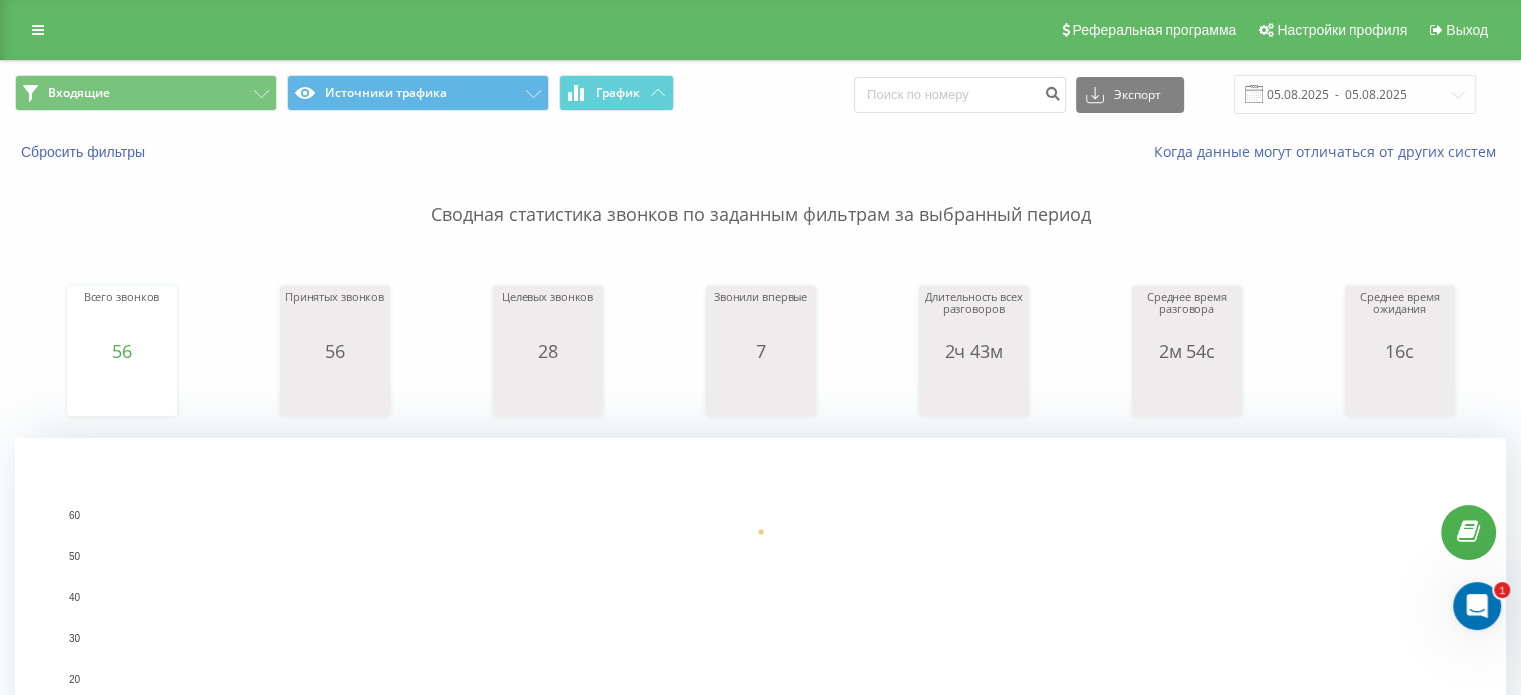 click on "Входящие Источники трафика График Экспорт .csv .xls .xlsx 05.08.2025  -  05.08.2025" at bounding box center [760, 94] 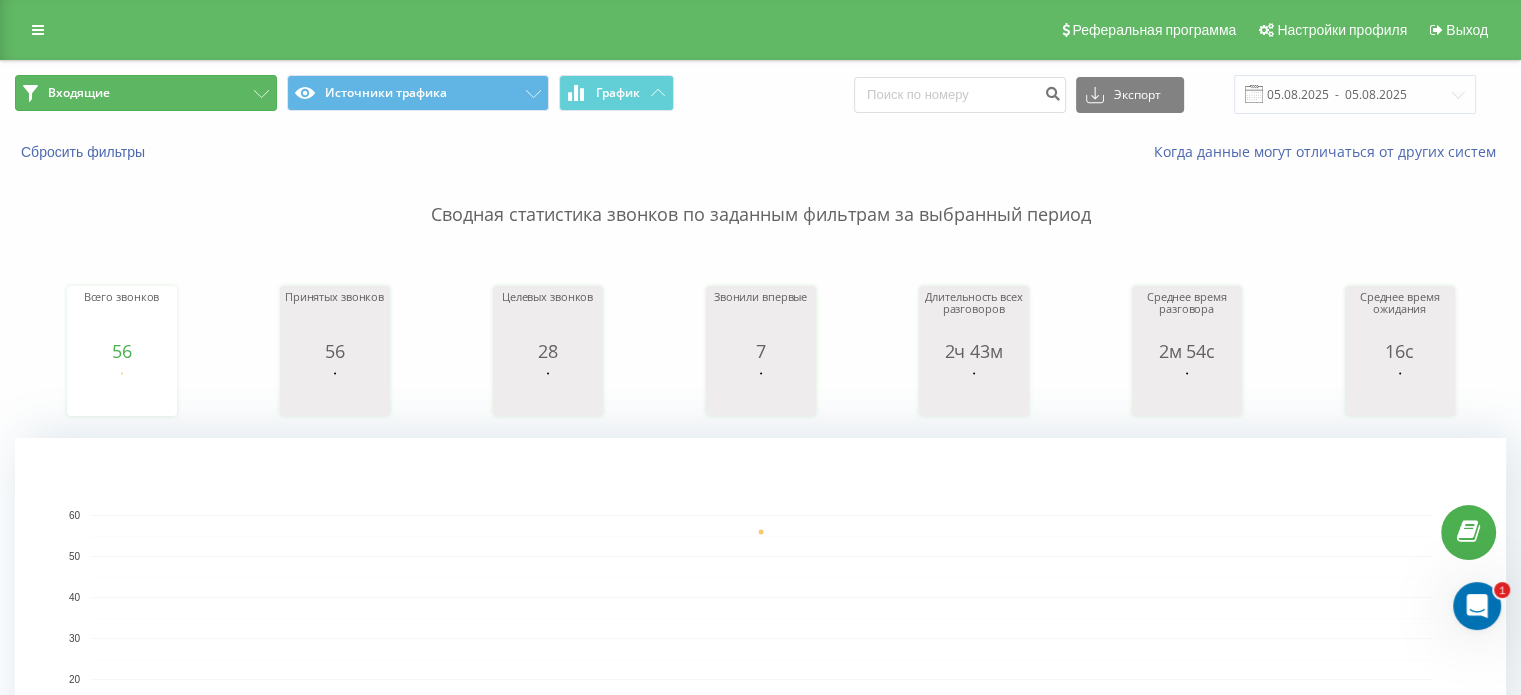 click on "Входящие" at bounding box center (146, 93) 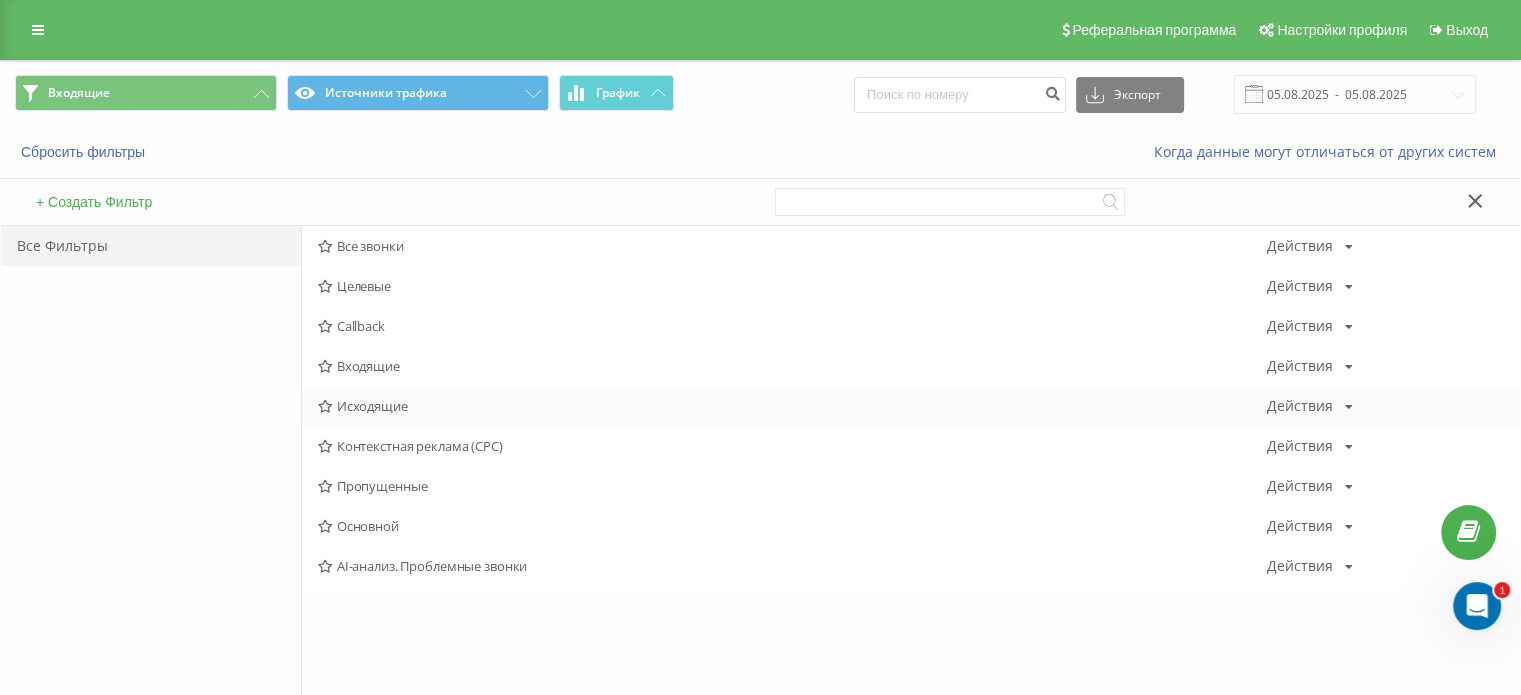 click on "Исходящие" at bounding box center (792, 406) 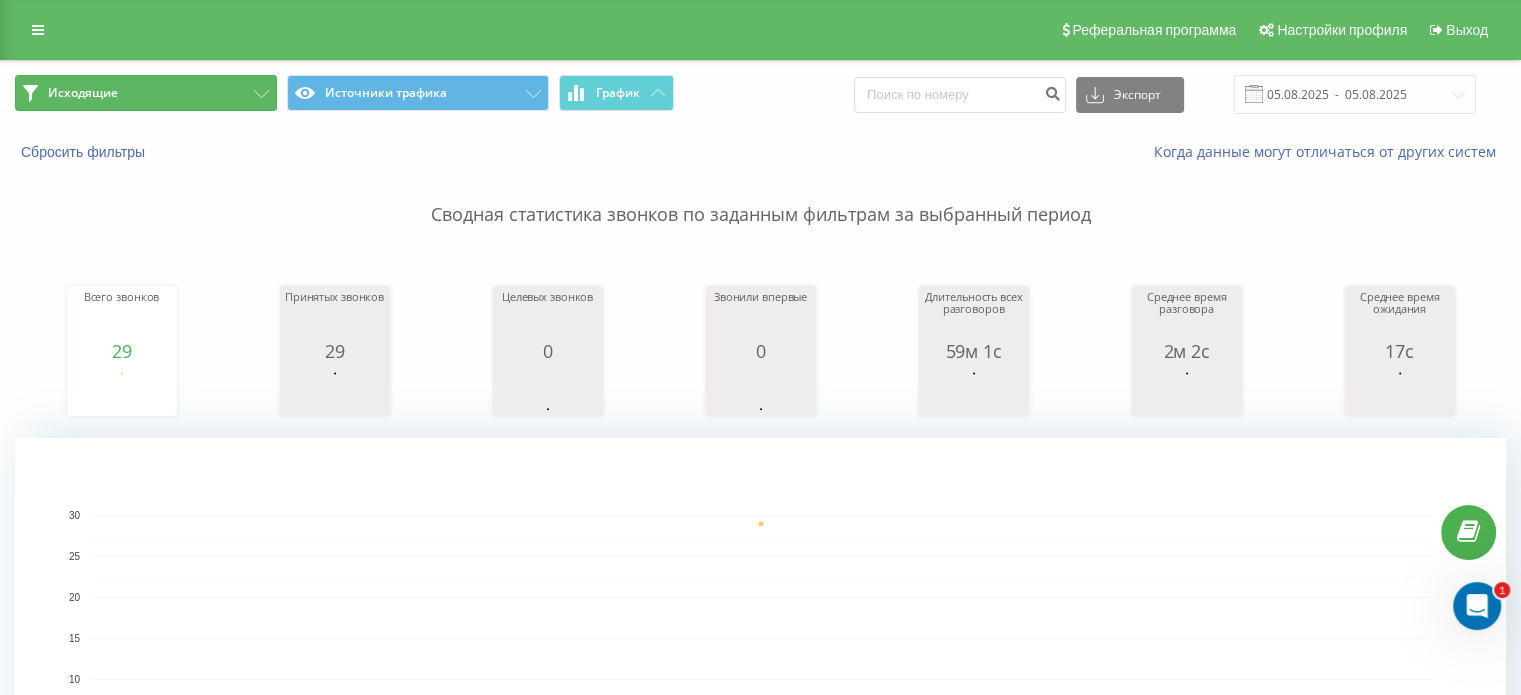 click on "Исходящие" at bounding box center [146, 93] 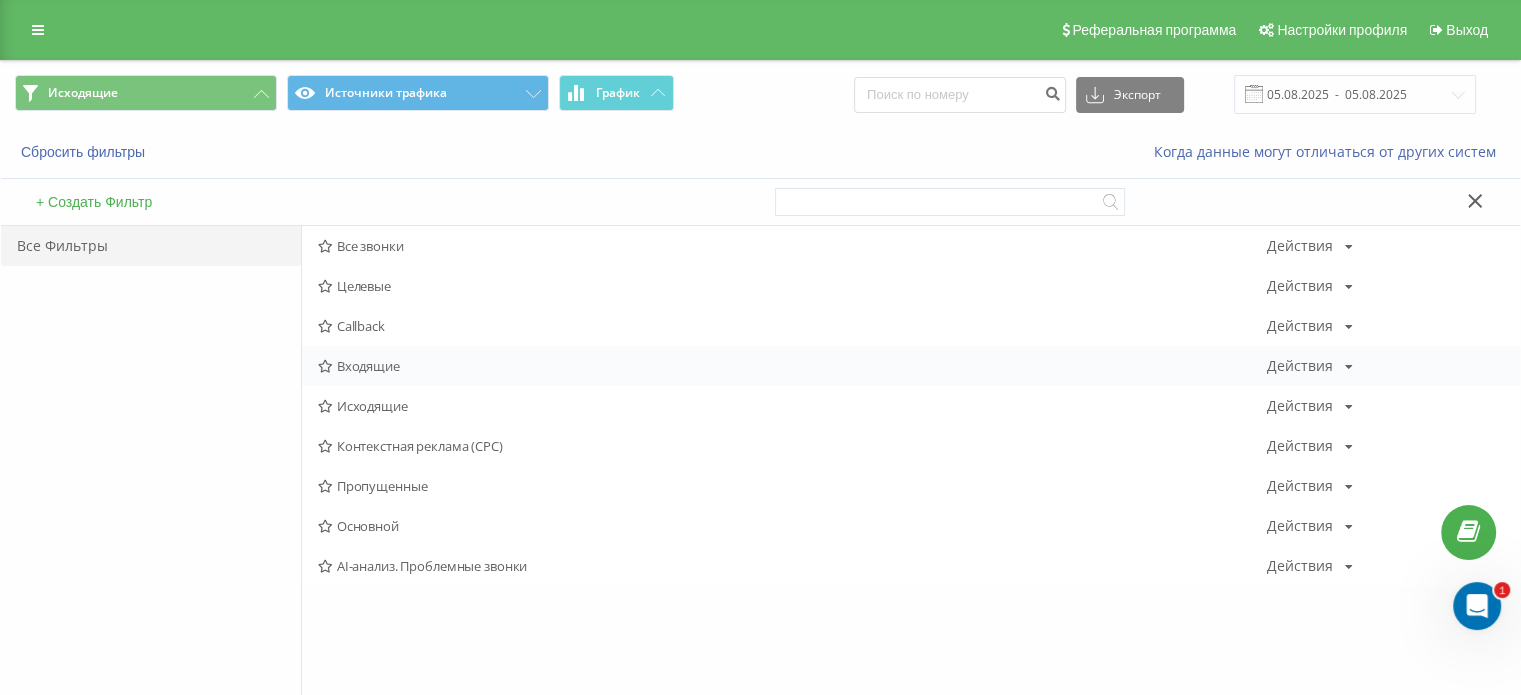 click on "Входящие Действия Редактировать Копировать Удалить По умолчанию Поделиться" at bounding box center (911, 366) 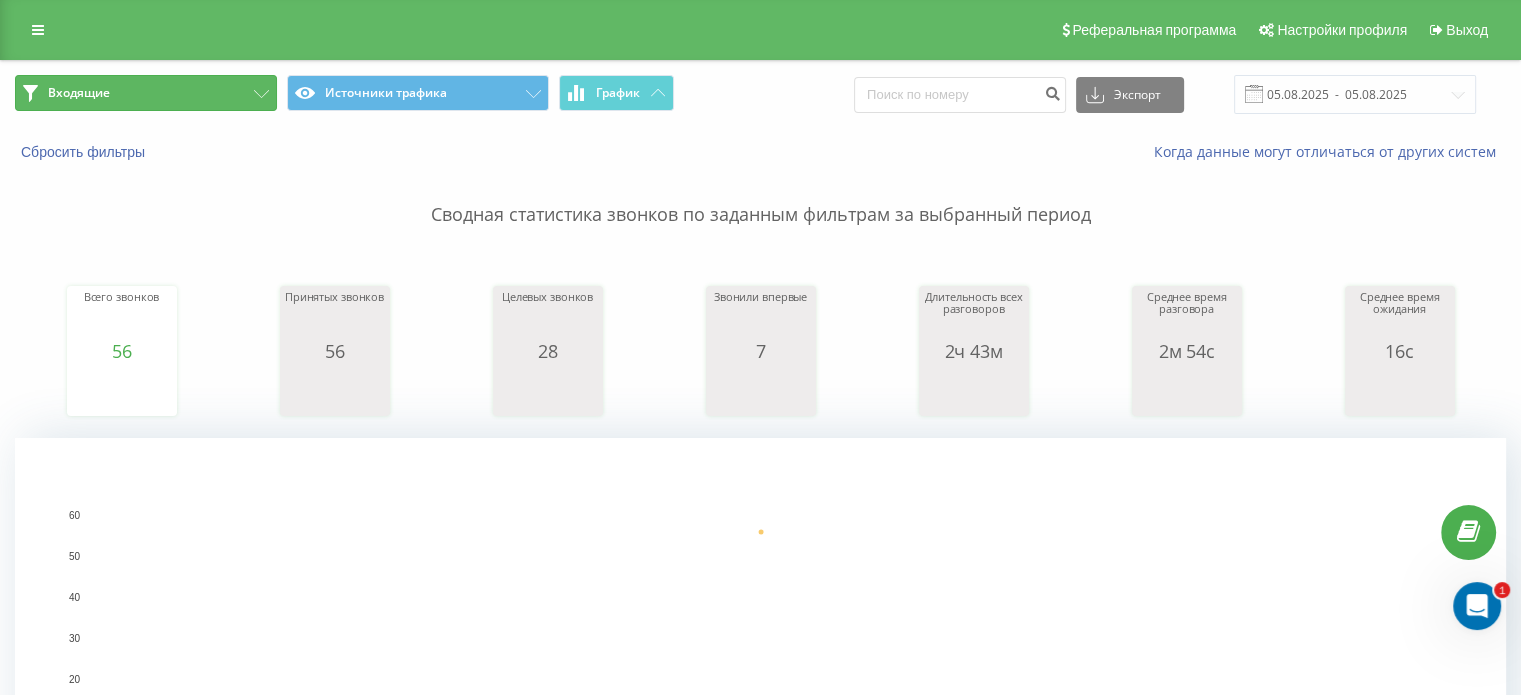 drag, startPoint x: 223, startPoint y: 91, endPoint x: 228, endPoint y: 105, distance: 14.866069 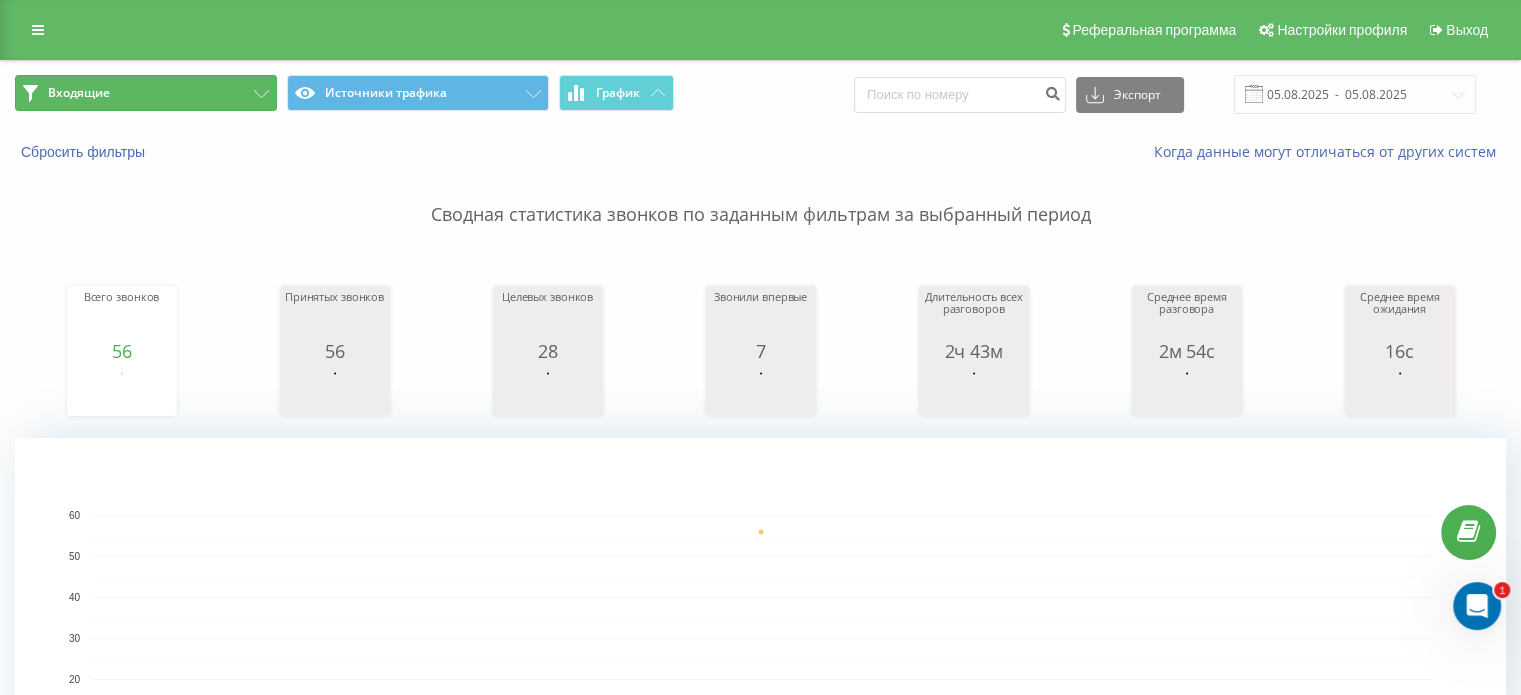 click on "Входящие" at bounding box center [146, 93] 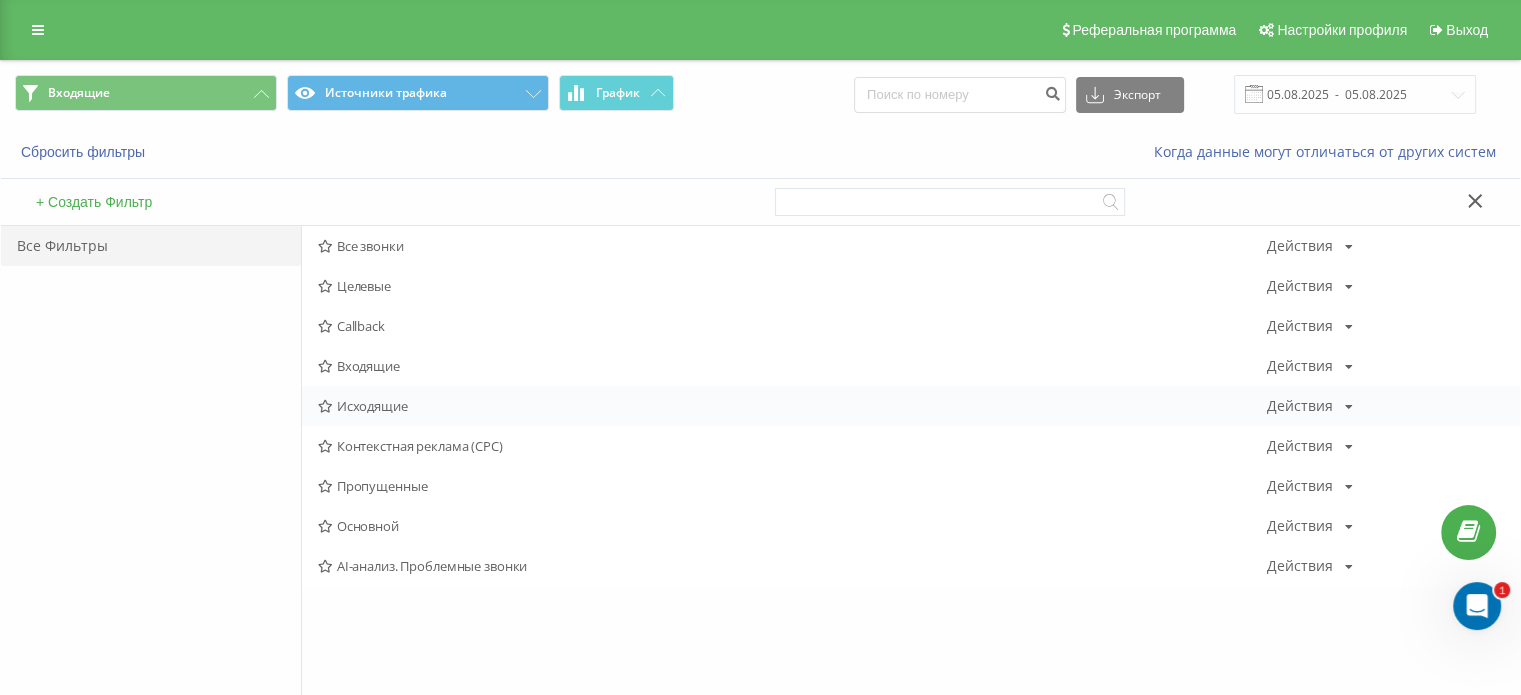 click on "Исходящие" at bounding box center (792, 406) 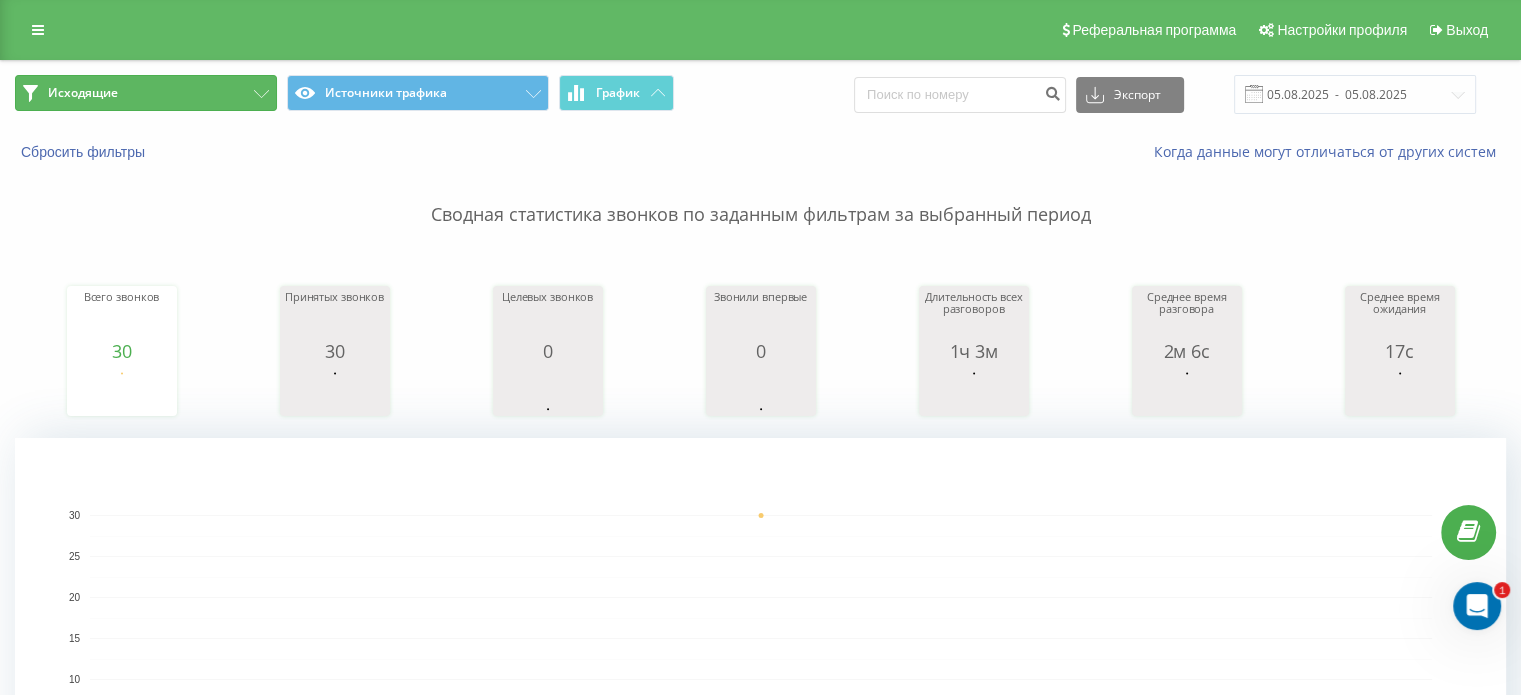 click on "Исходящие" at bounding box center [146, 93] 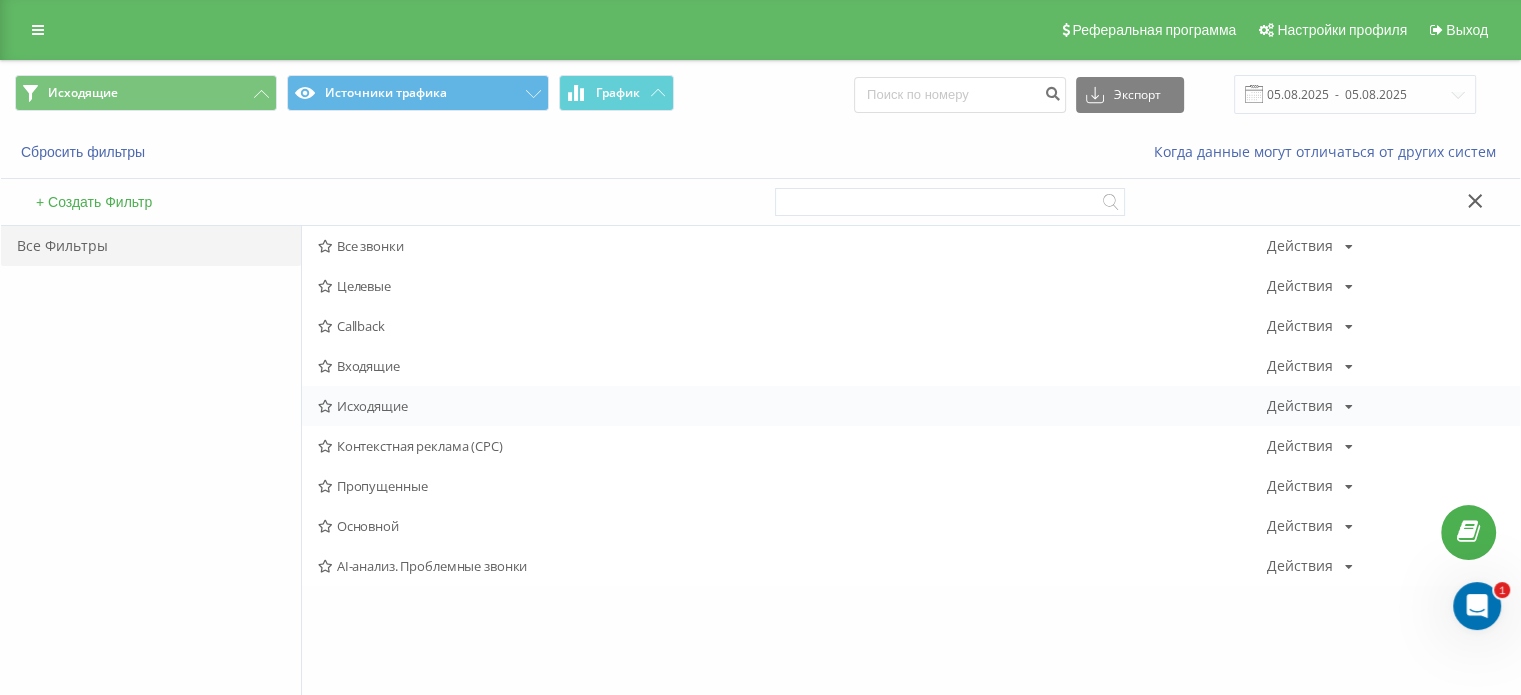 click on "Исходящие" at bounding box center (792, 406) 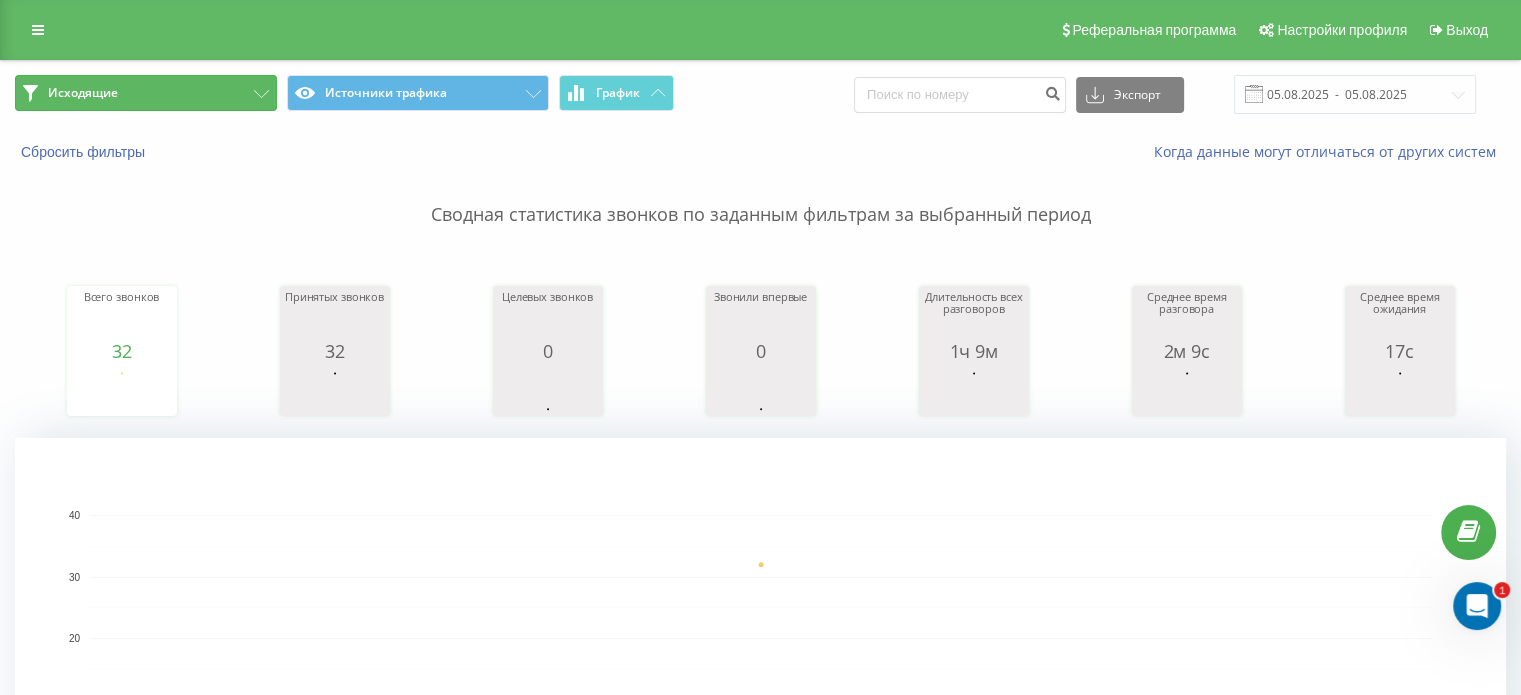 click on "Исходящие" at bounding box center [146, 93] 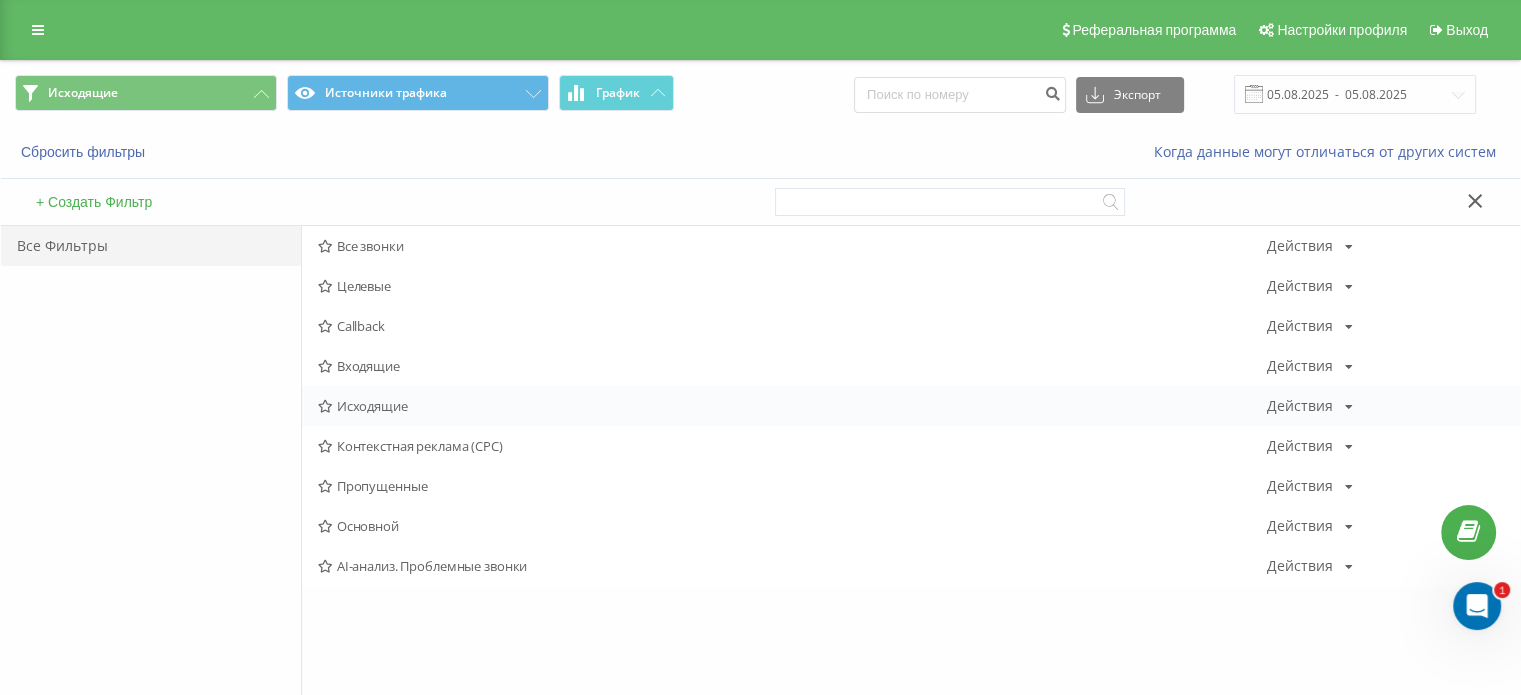 click on "Исходящие" at bounding box center [792, 406] 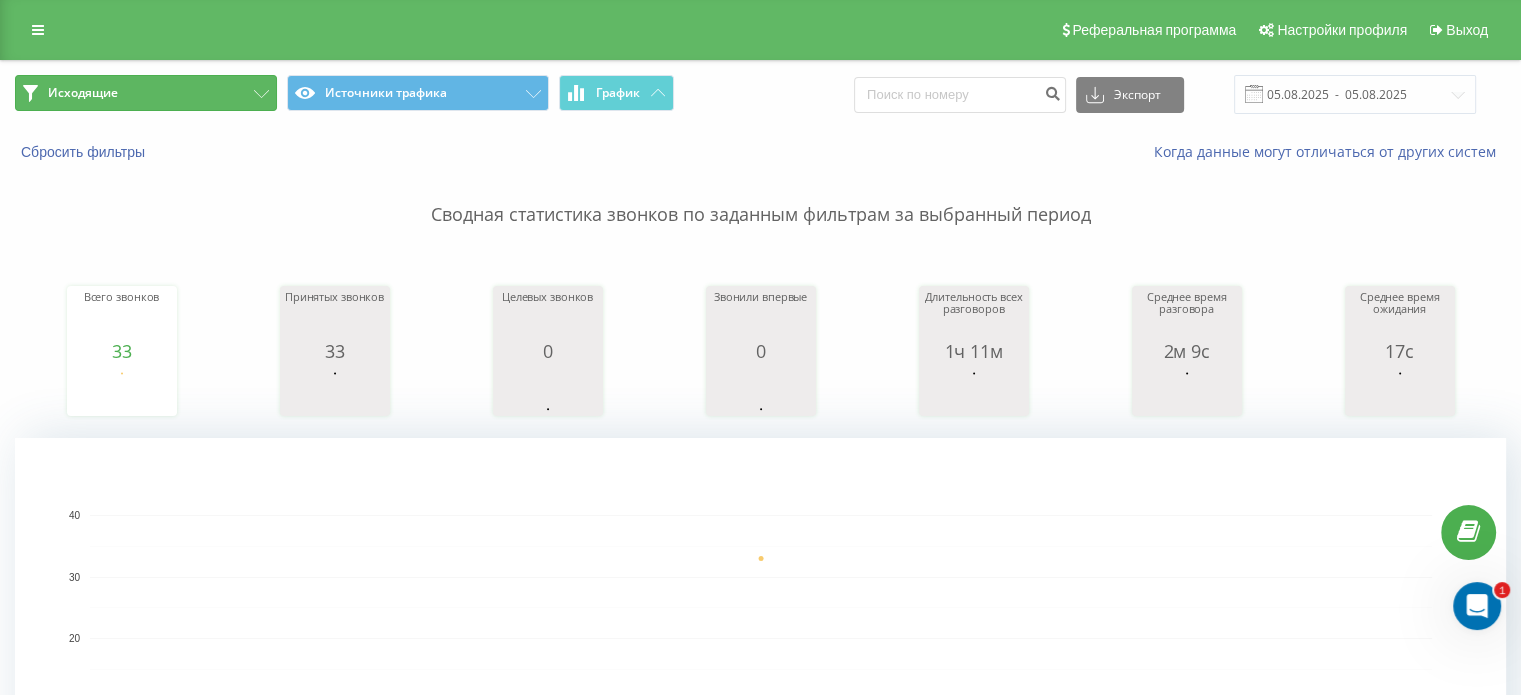 click on "Исходящие" at bounding box center [83, 93] 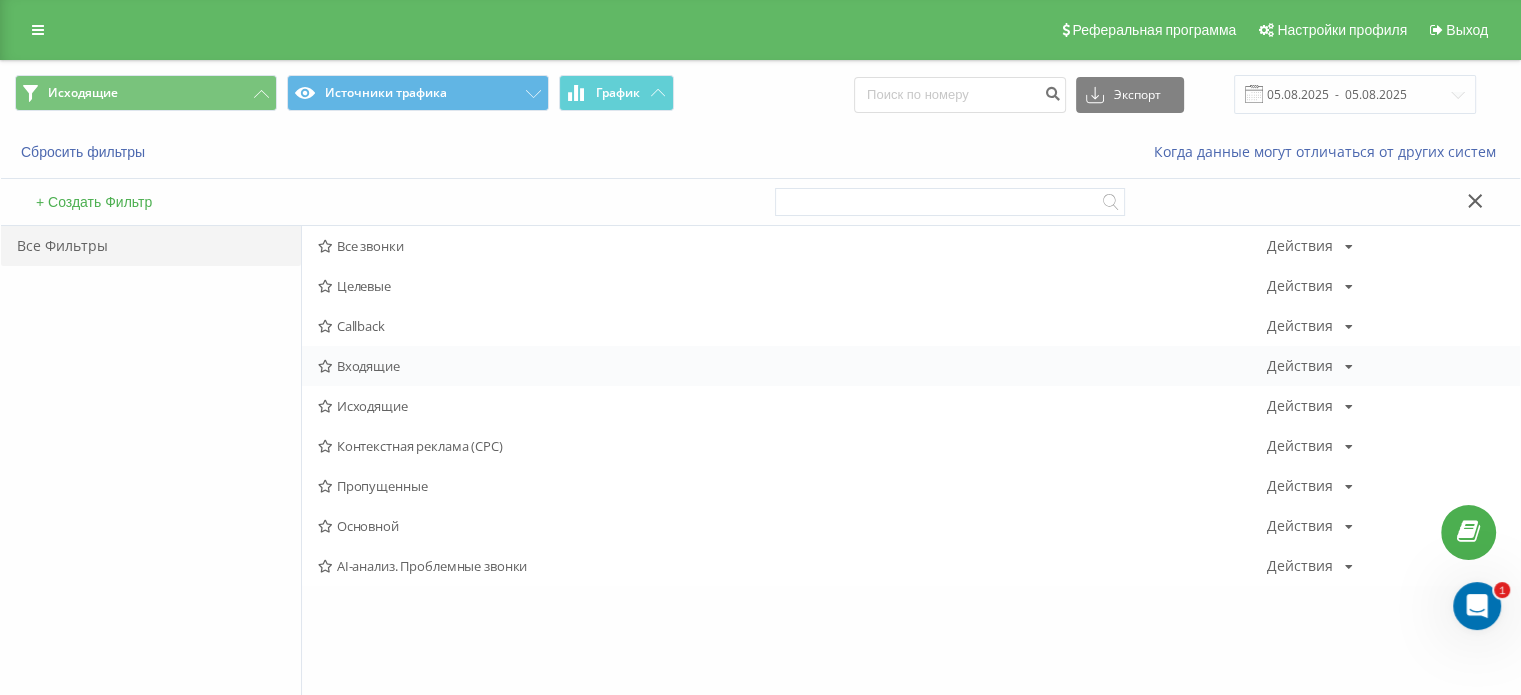 click on "Входящие" at bounding box center [792, 366] 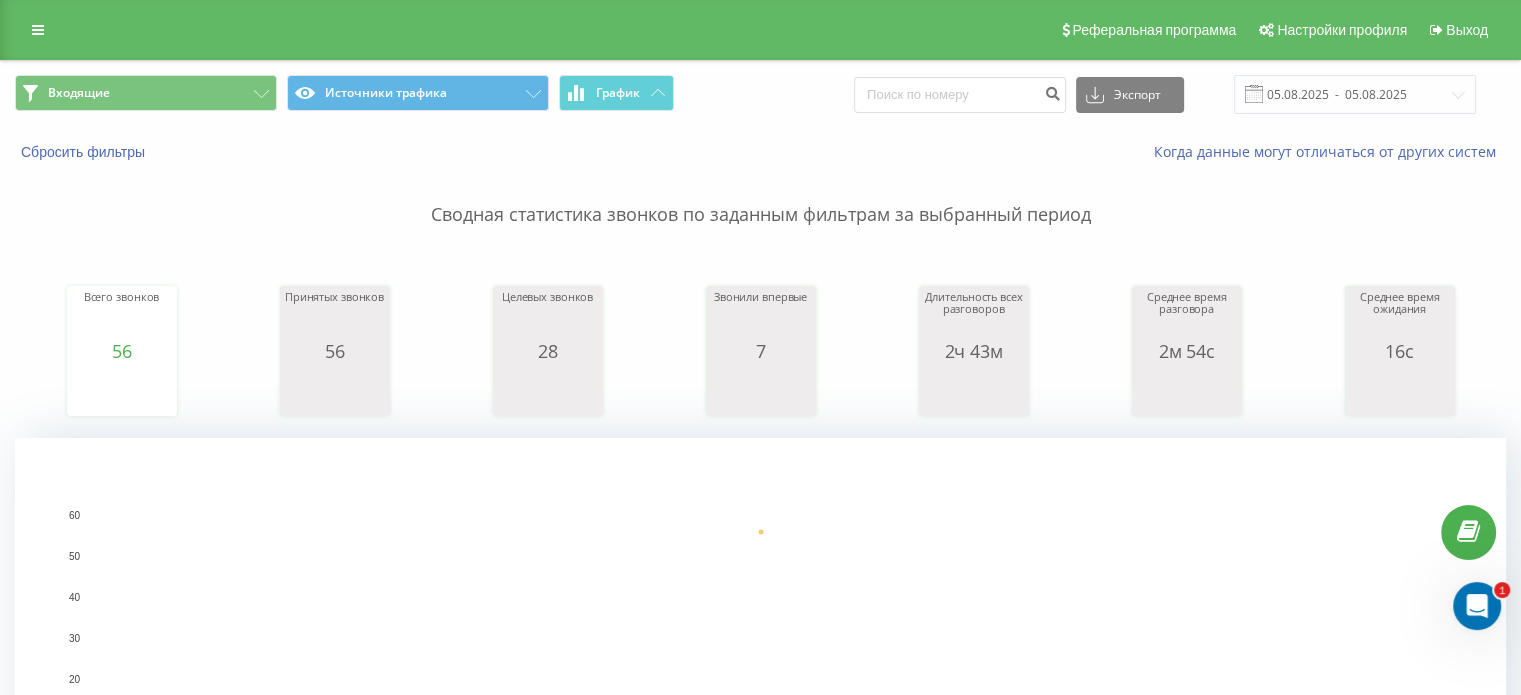 click on "Входящие Источники трафика График" at bounding box center [380, 94] 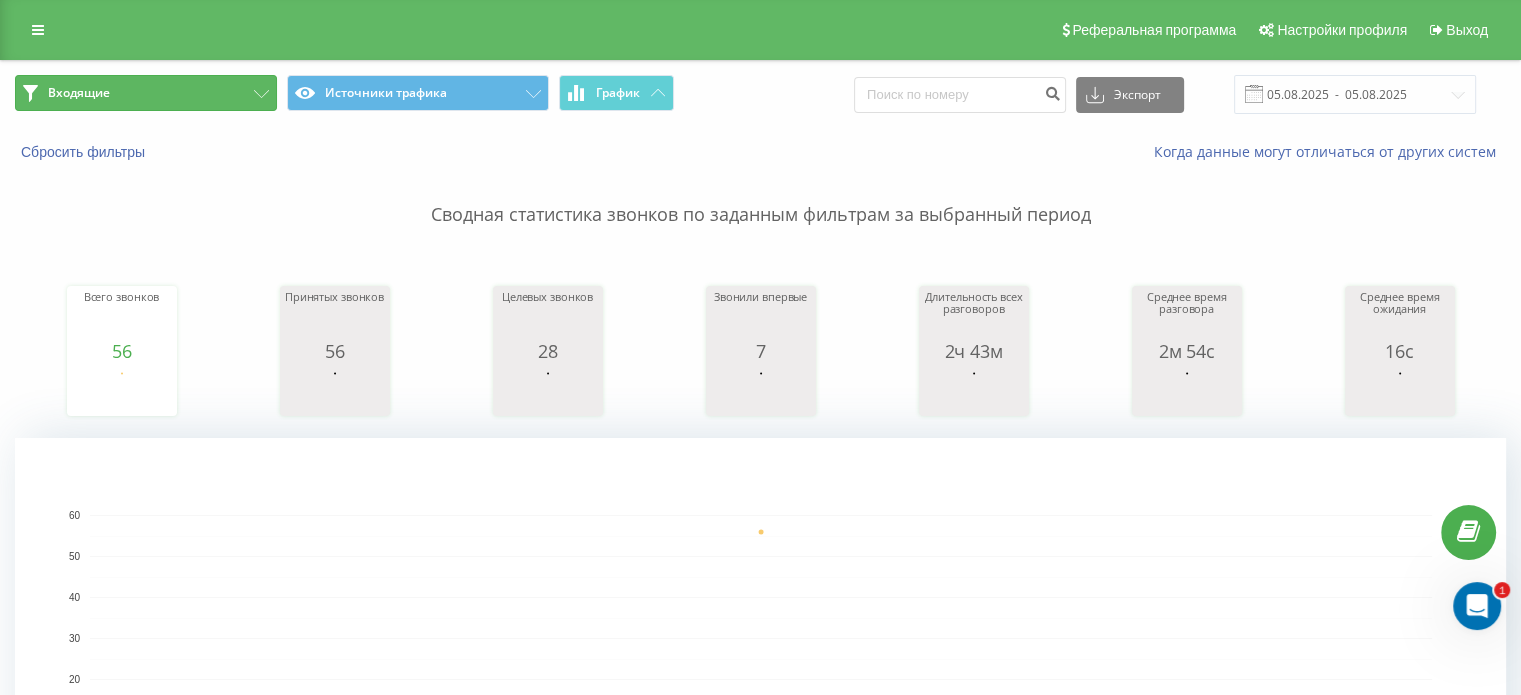 click on "Входящие" at bounding box center [146, 93] 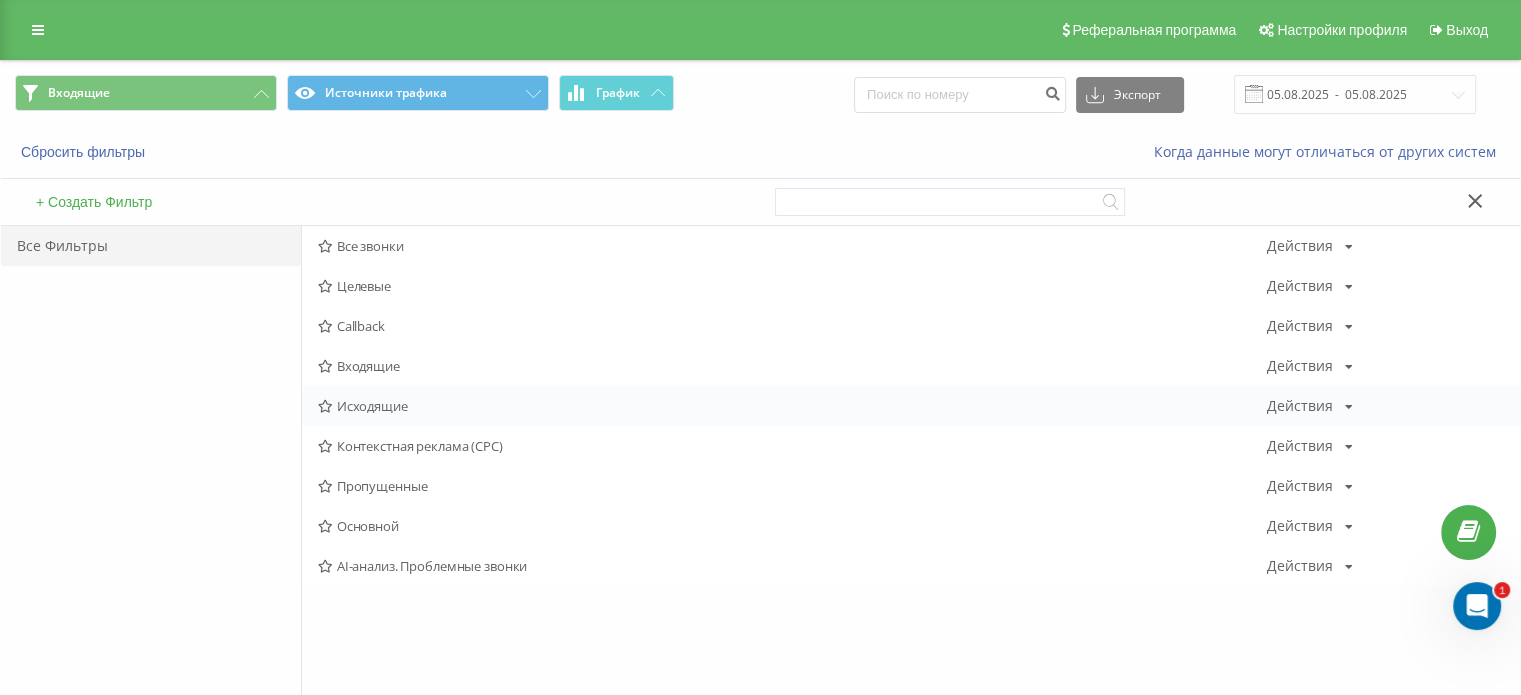 click on "Исходящие" at bounding box center (792, 406) 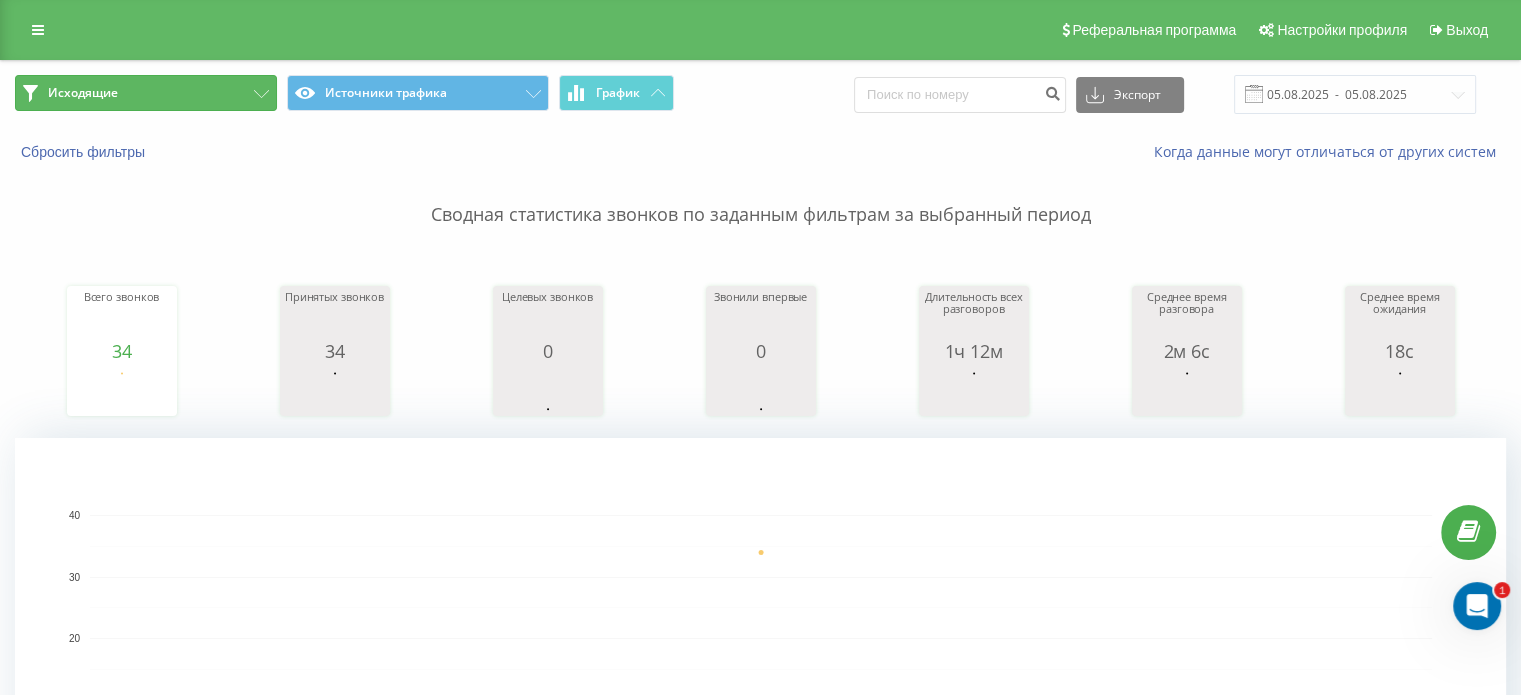 click on "Исходящие" at bounding box center [146, 93] 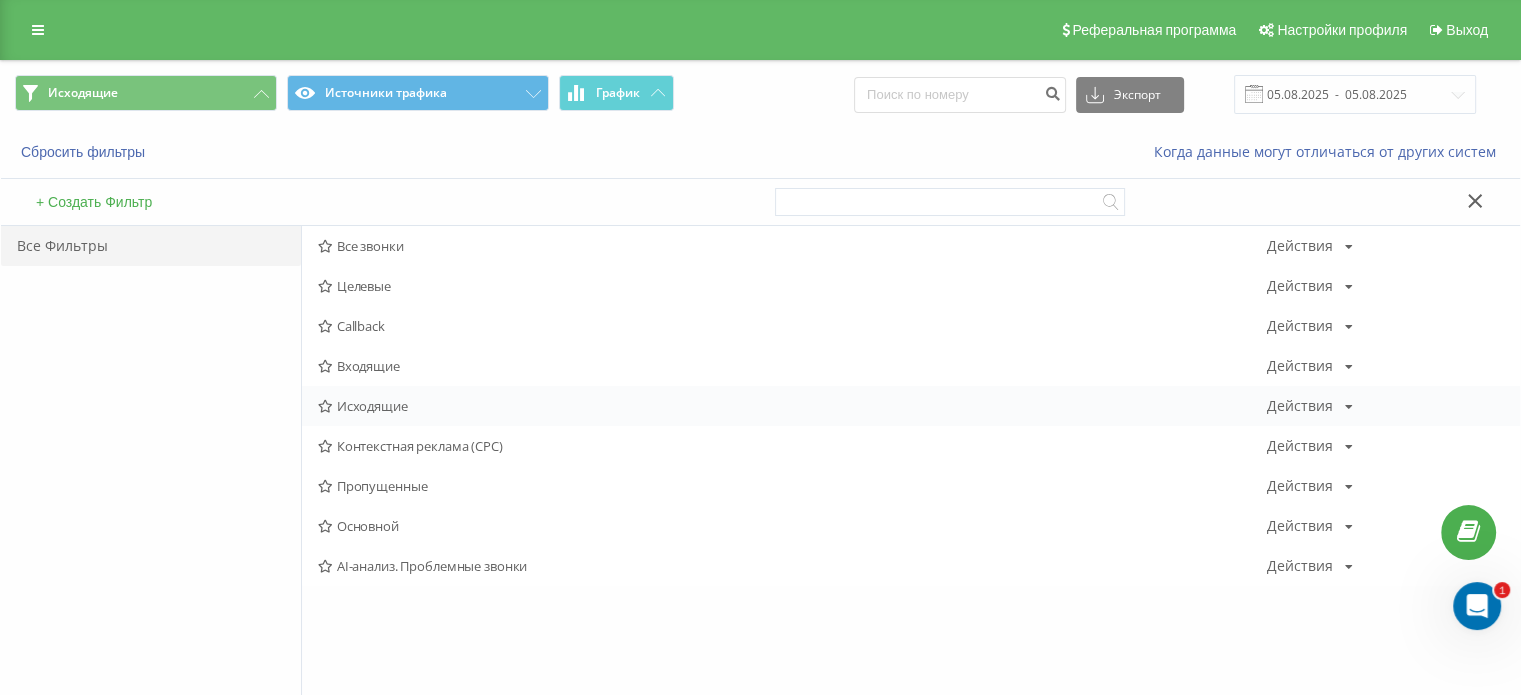 click on "Исходящие" at bounding box center [792, 406] 